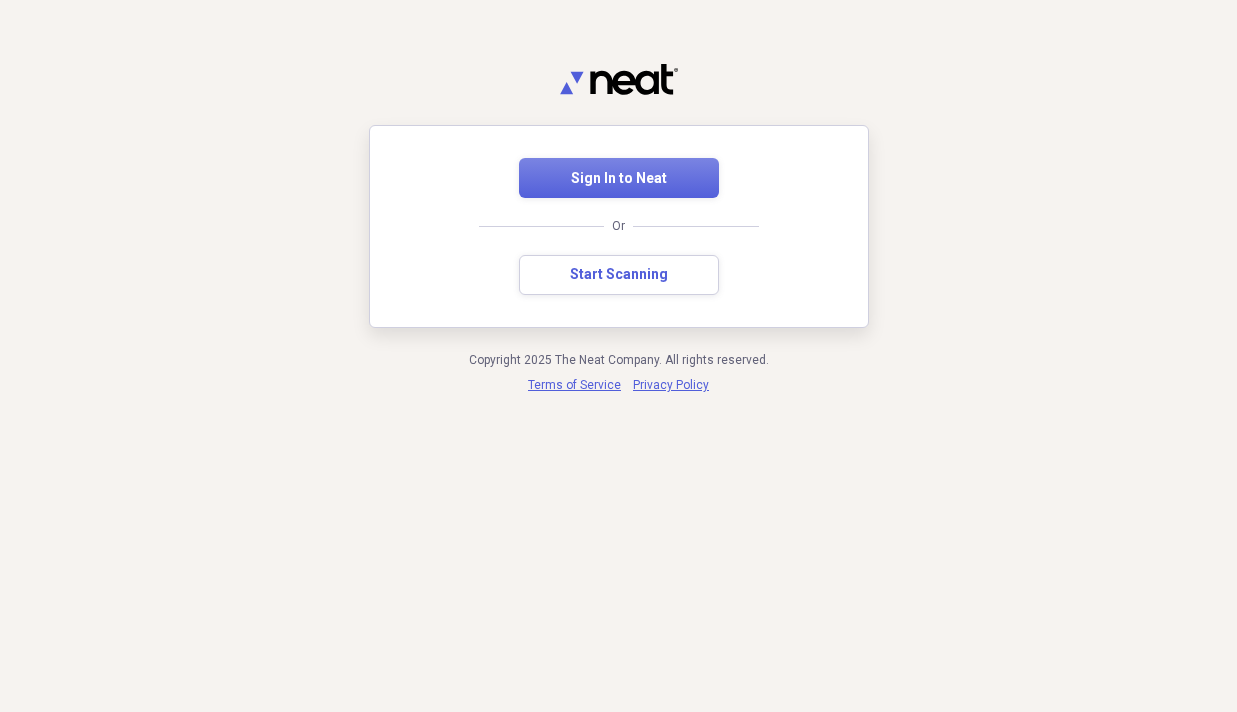 scroll, scrollTop: 0, scrollLeft: 0, axis: both 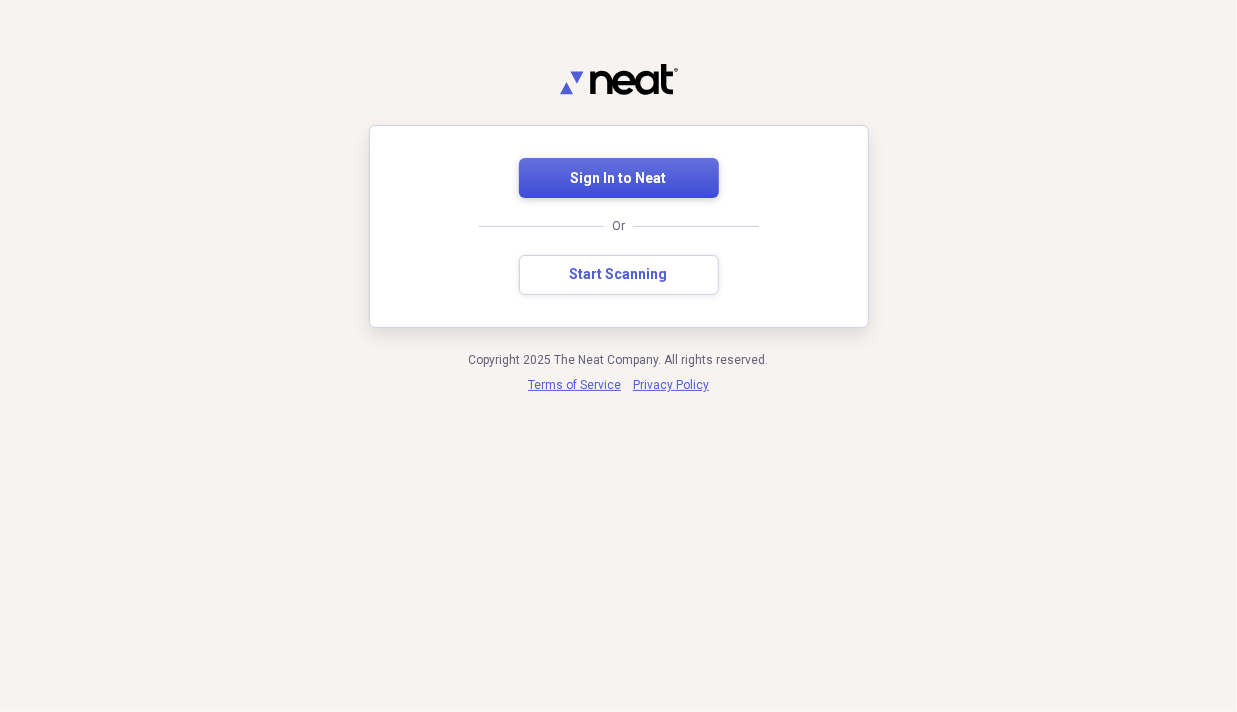 click on "Sign In to Neat" at bounding box center [619, 179] 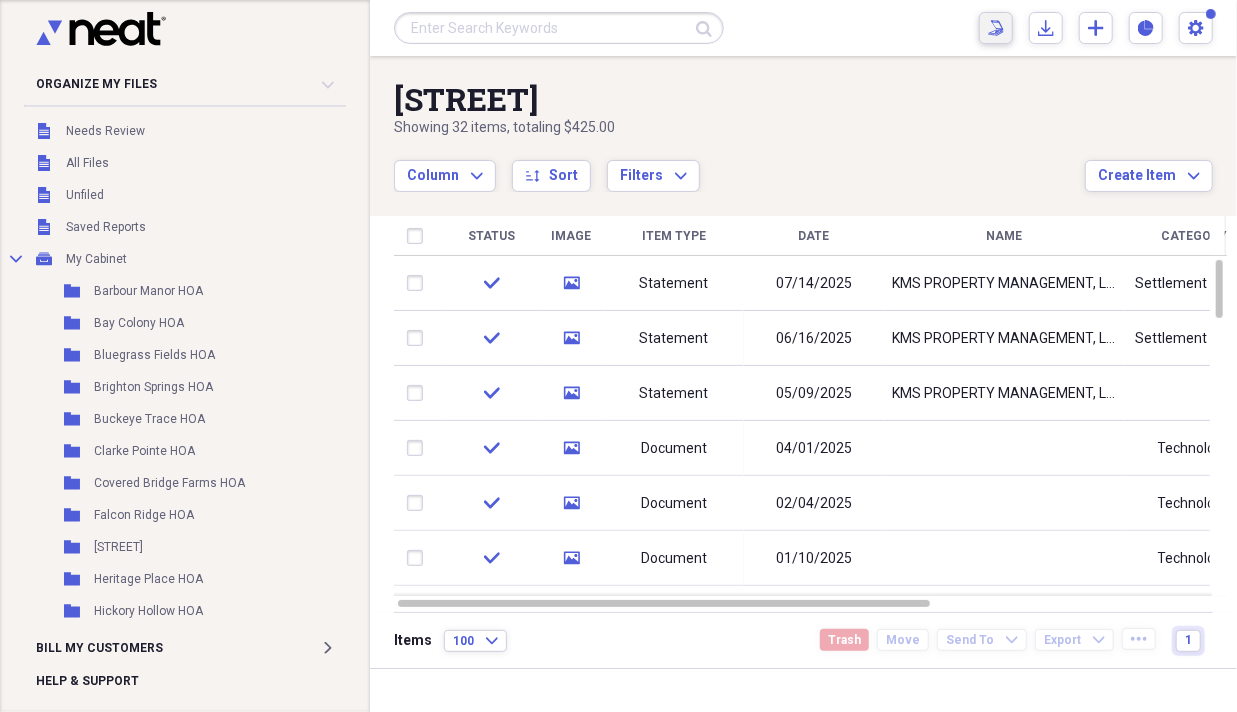 click on "Scan Scan" at bounding box center [996, 28] 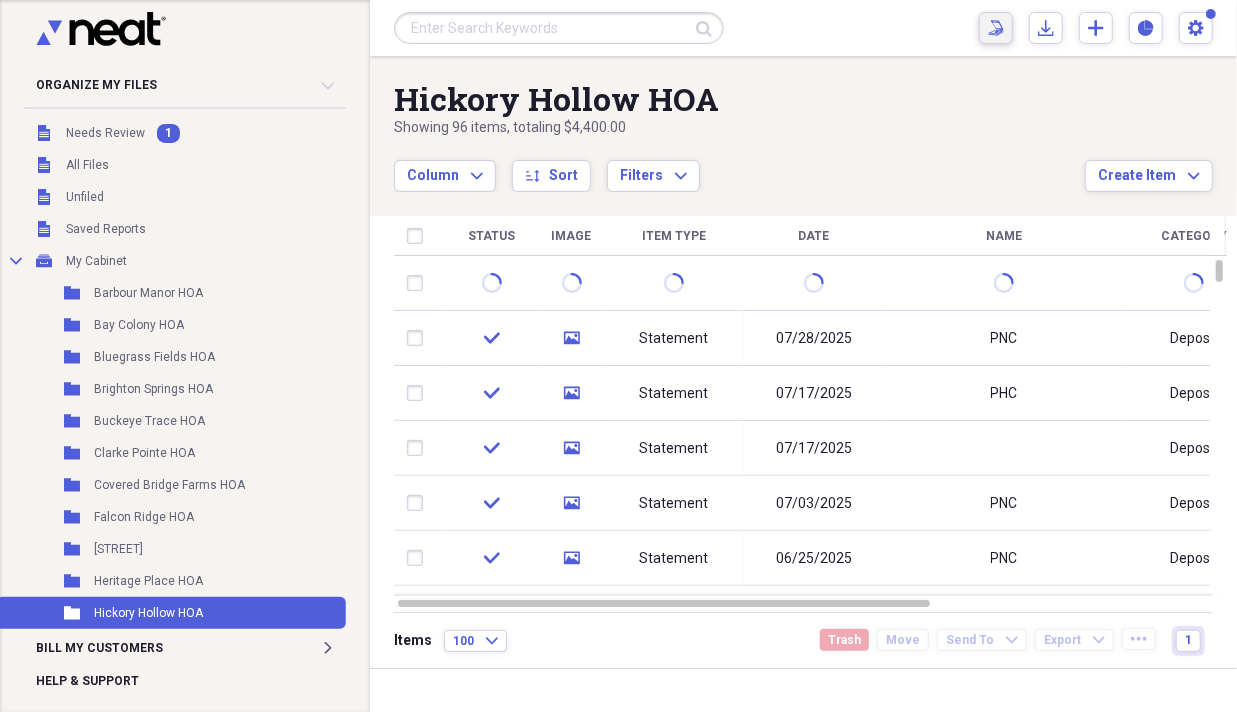 click on "Scan Scan" at bounding box center (996, 28) 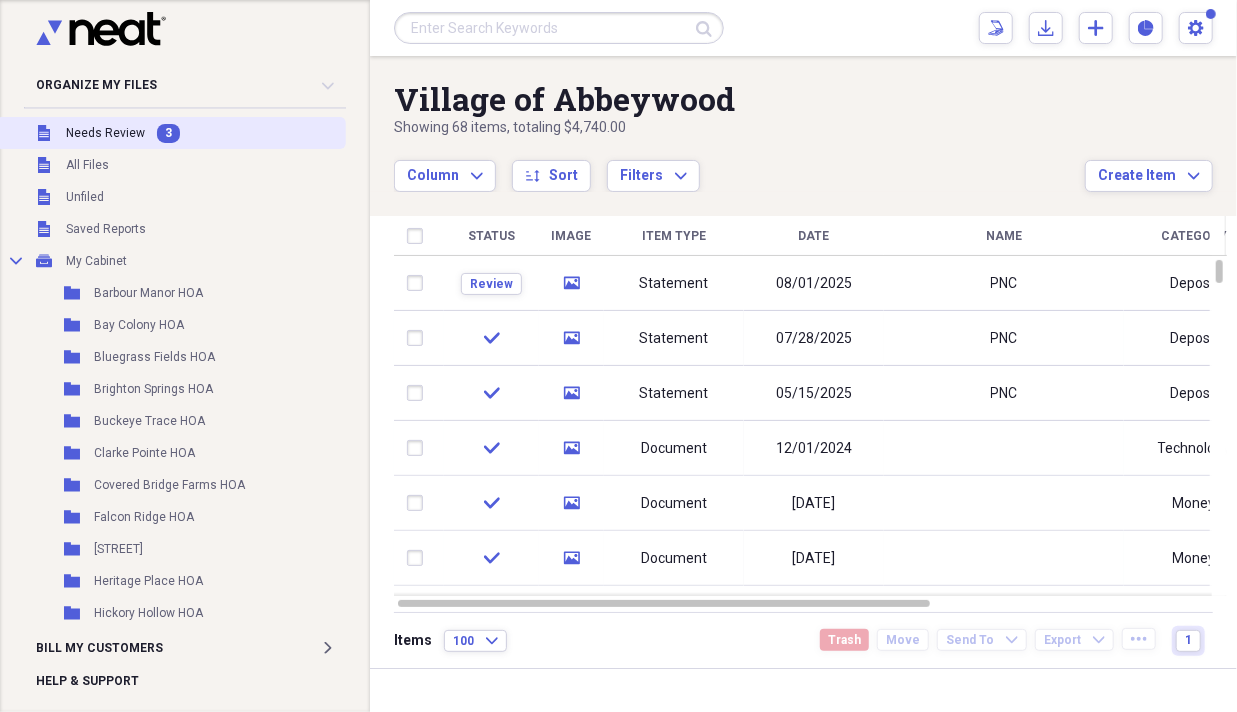 click on "3" at bounding box center (168, 133) 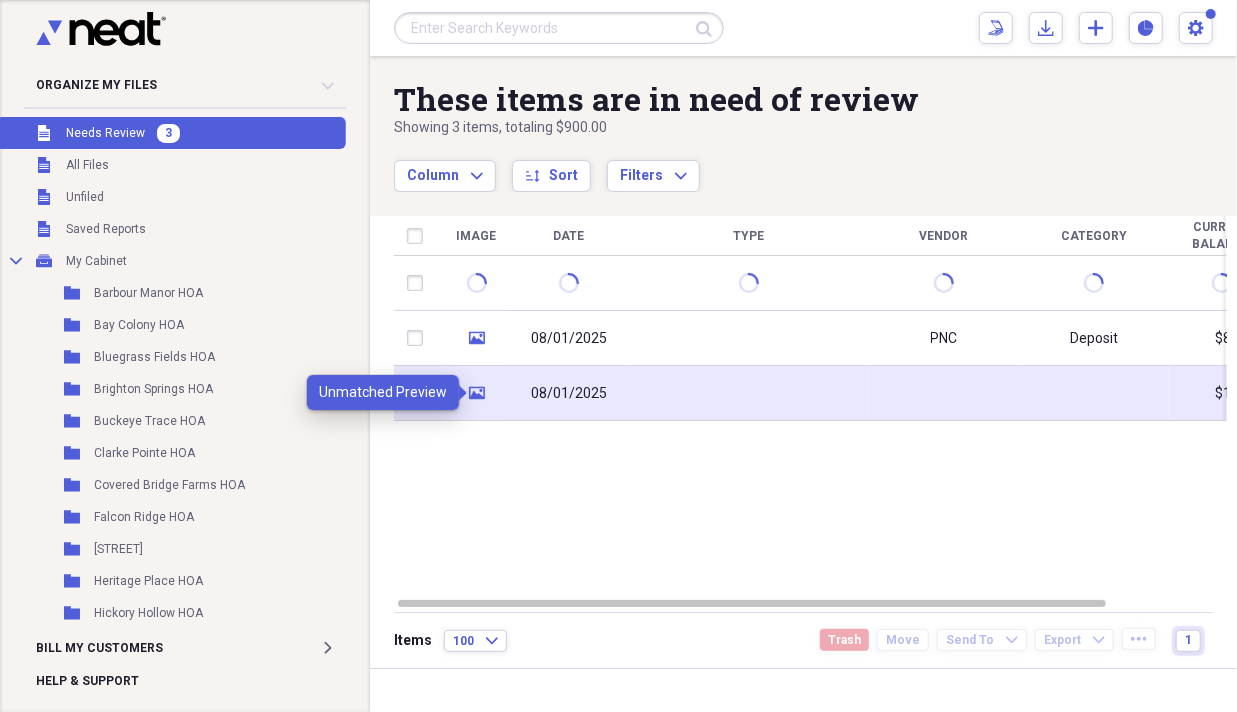 click on "media" 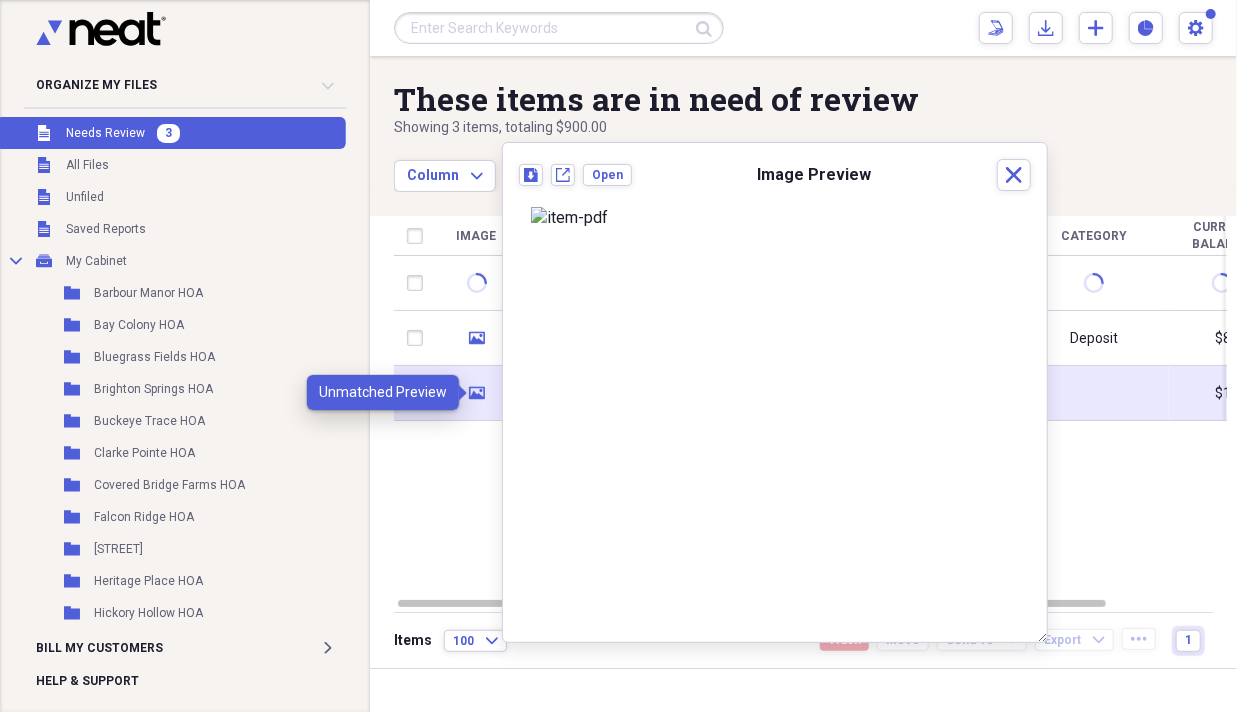 click on "media" 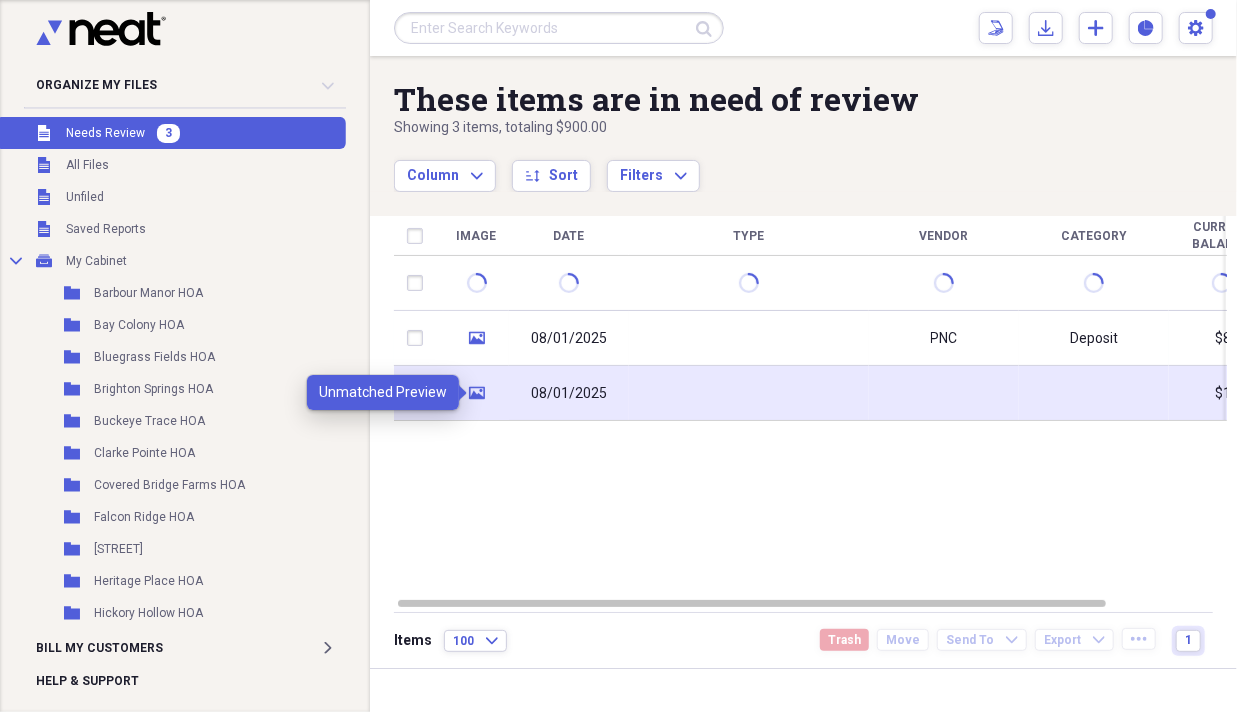 click on "media" 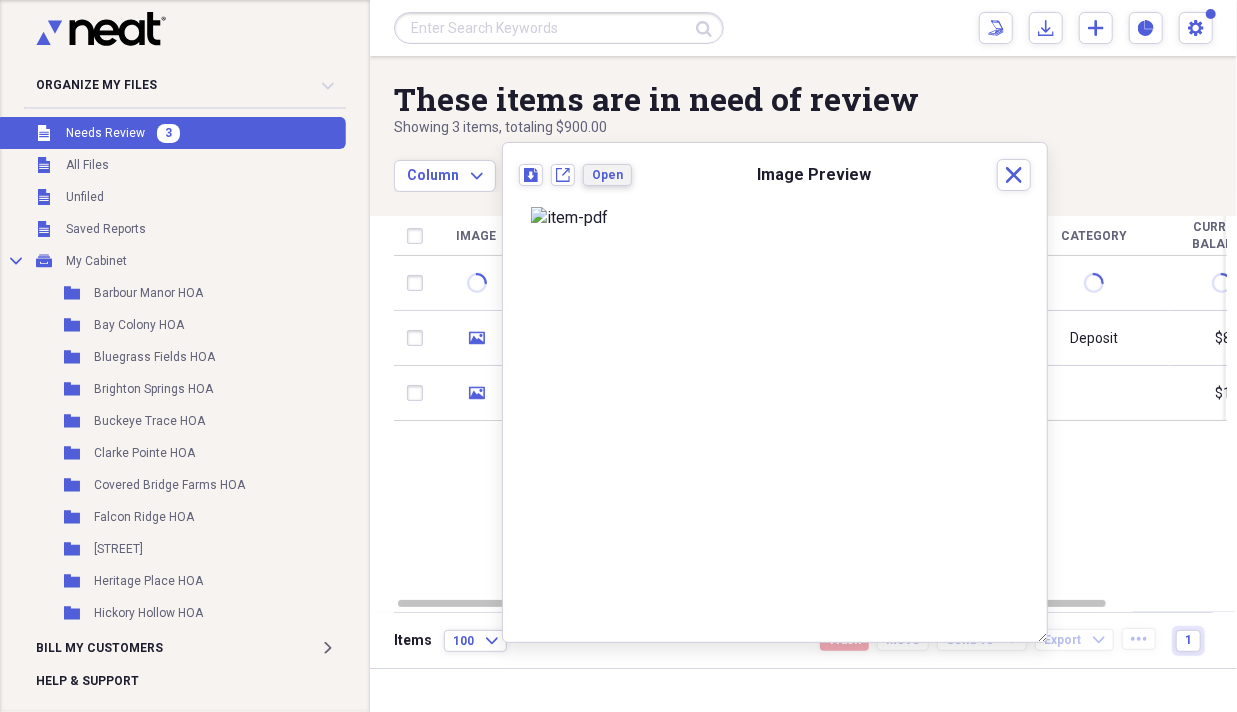 click on "Open" at bounding box center (607, 175) 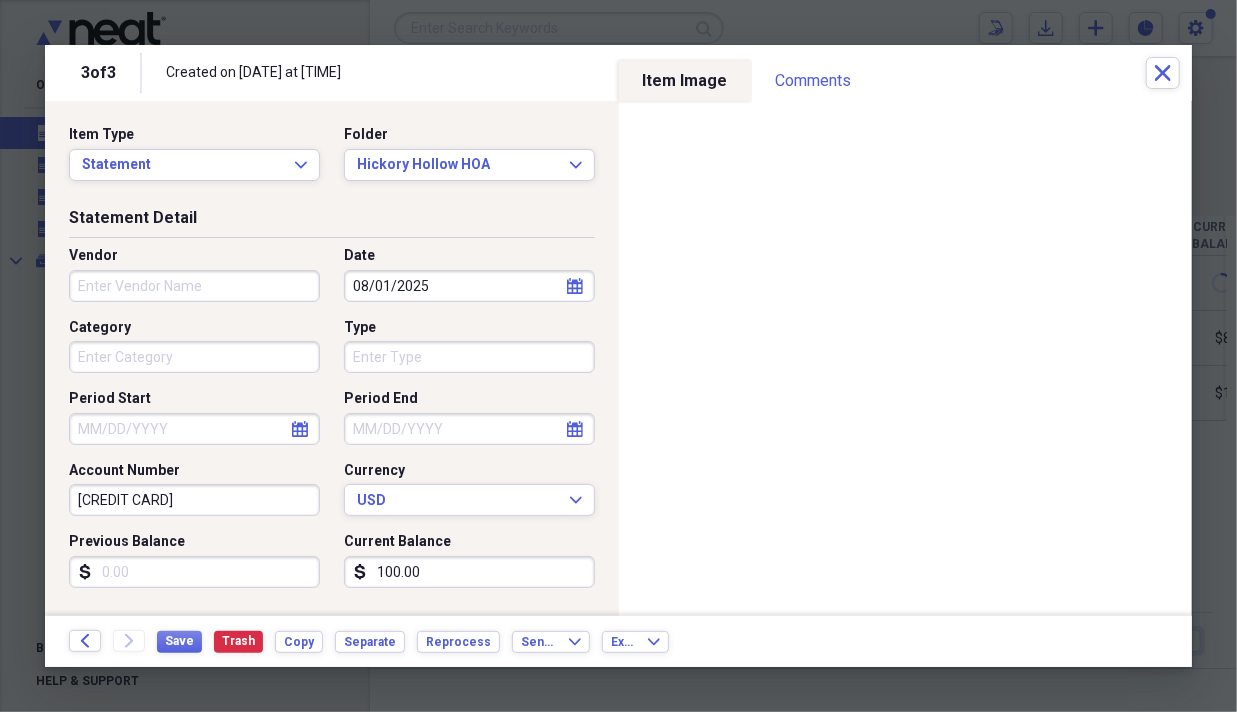 click on "Category" at bounding box center [194, 357] 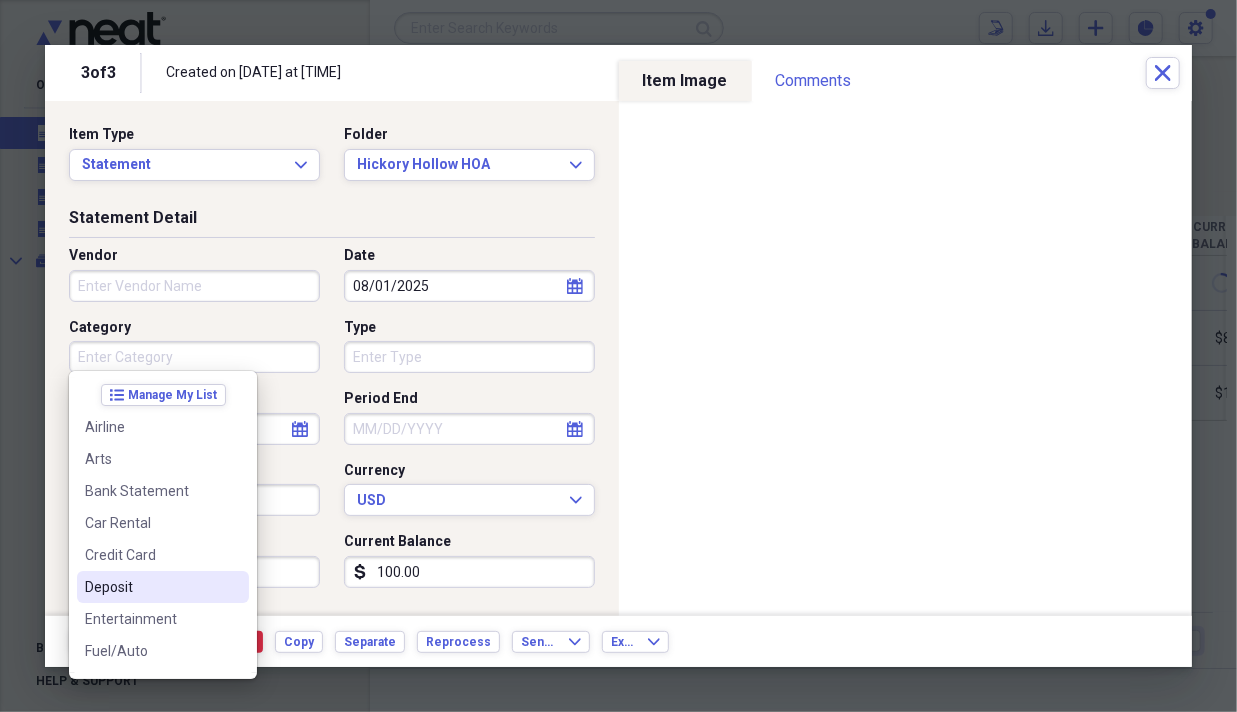 click on "Deposit" at bounding box center (151, 587) 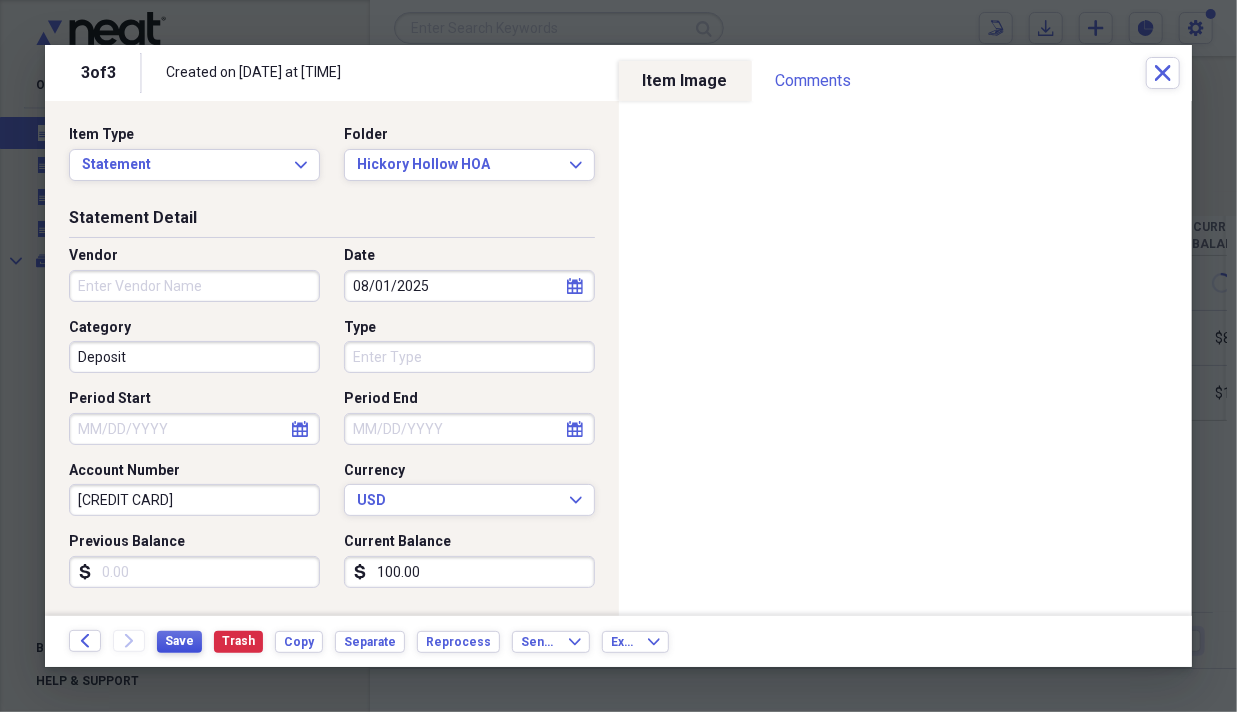 click on "Save" at bounding box center (179, 641) 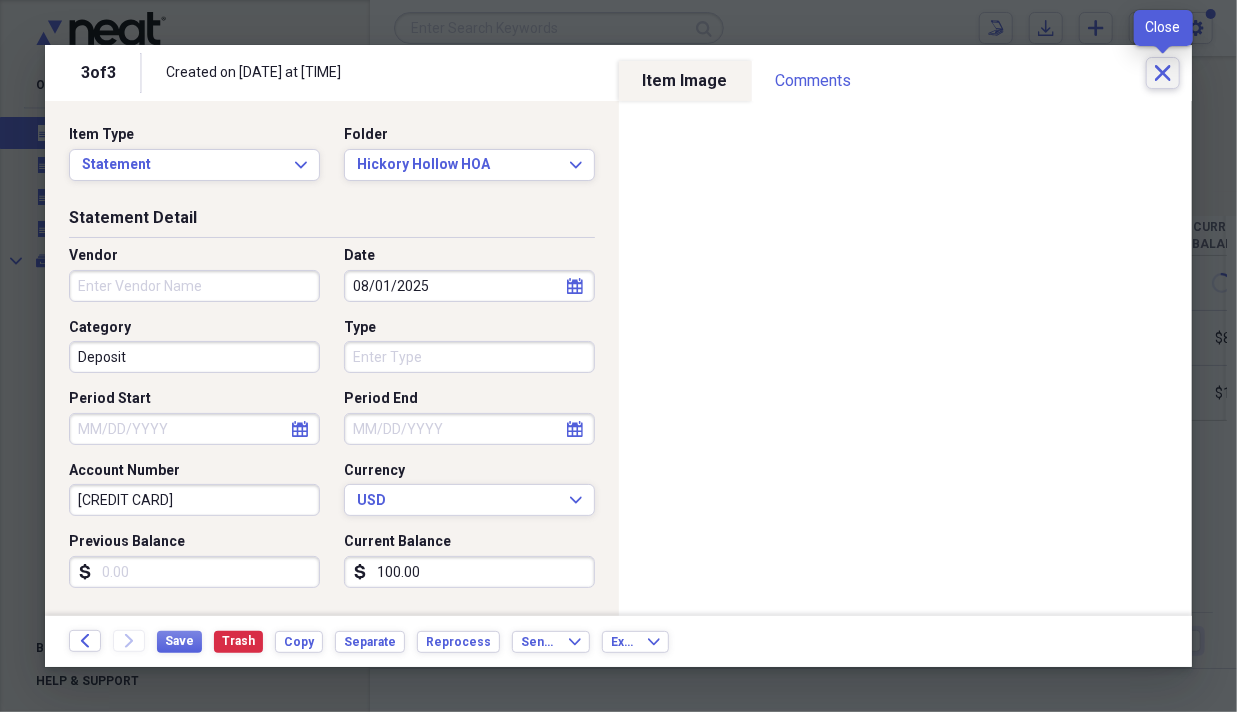 click on "Close" 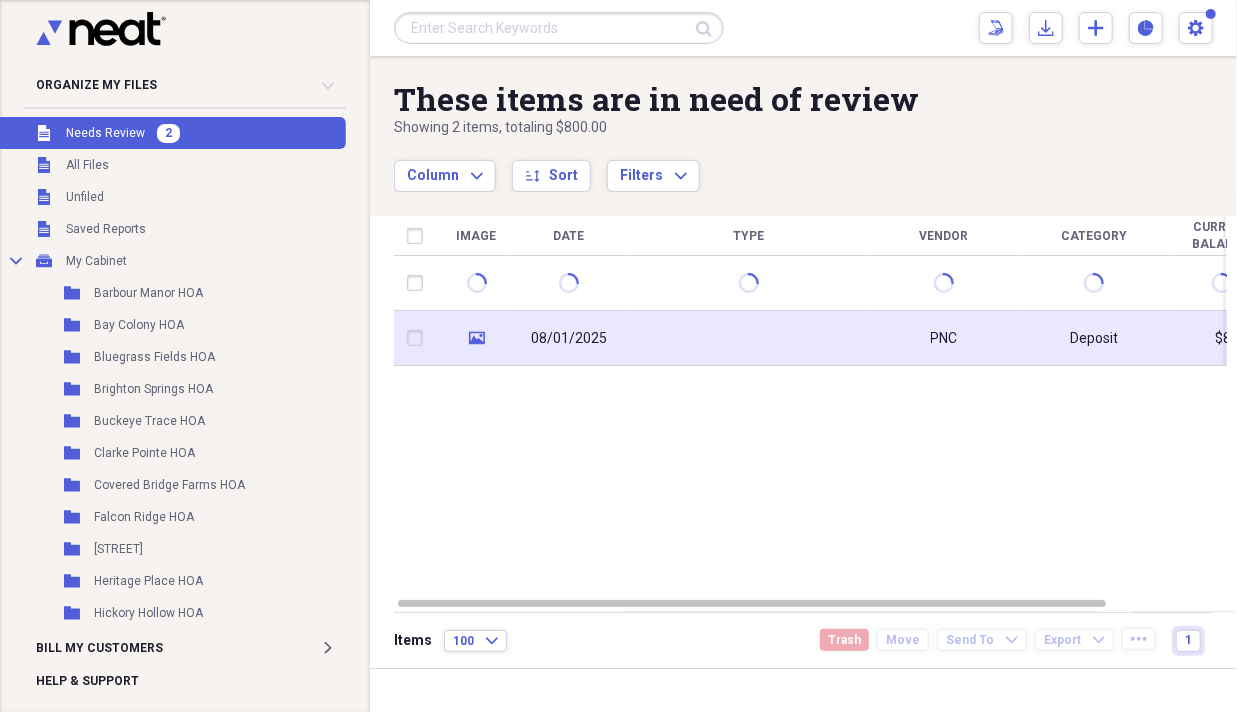 click 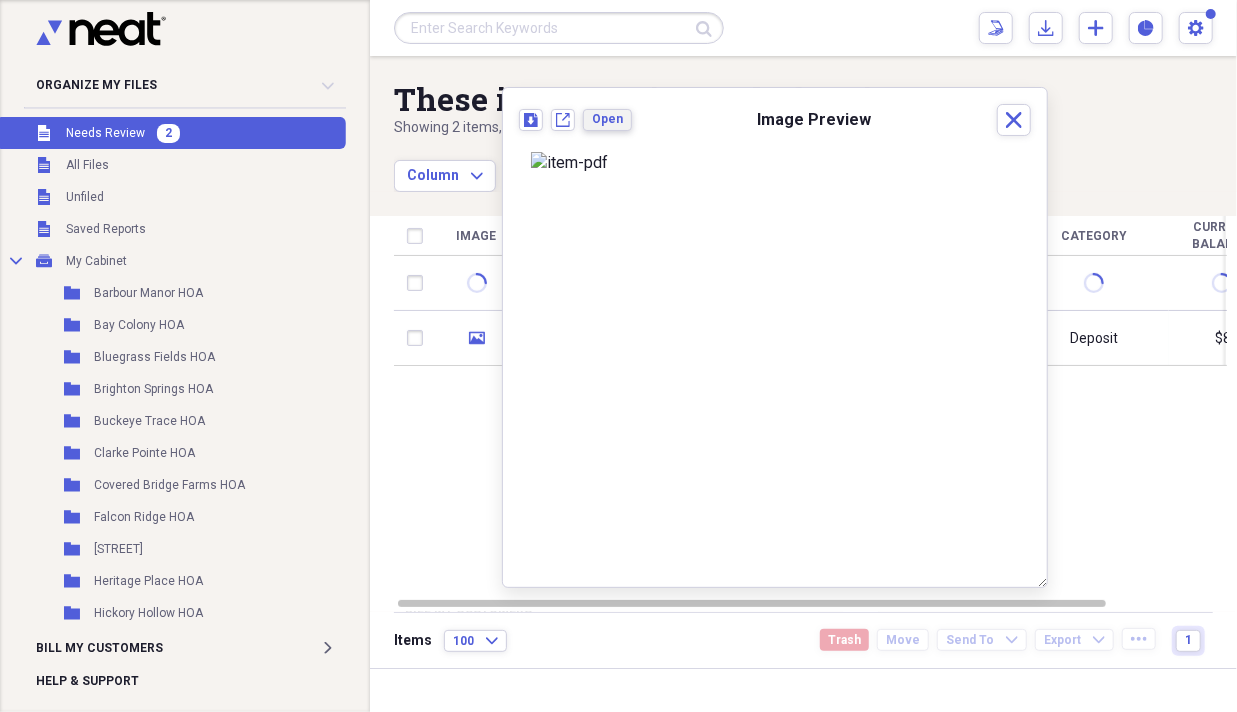 click on "Open" at bounding box center [607, 119] 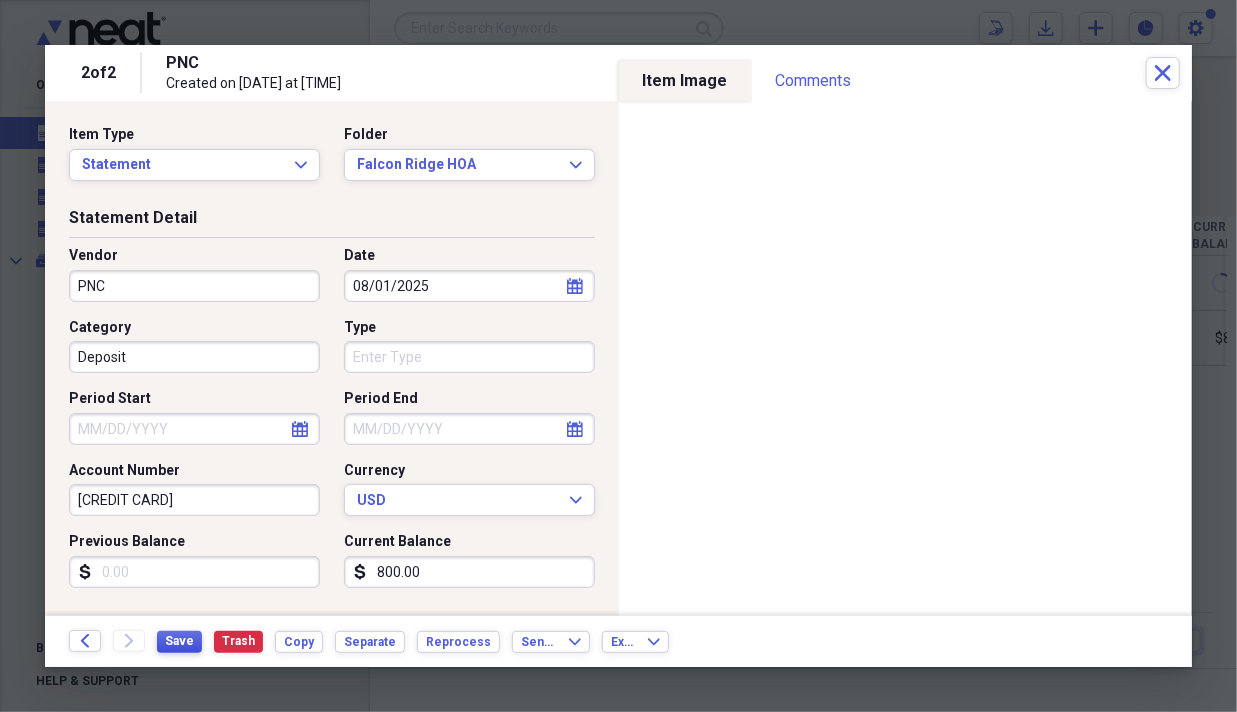 click on "Save" at bounding box center [179, 641] 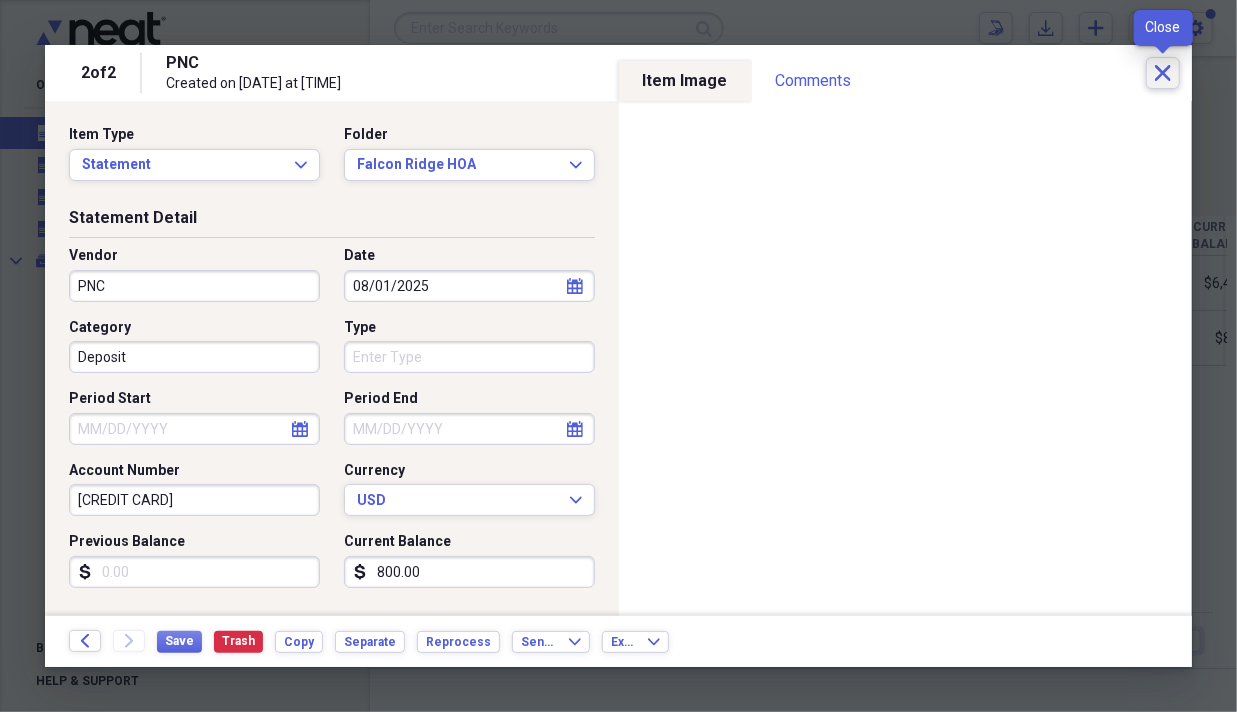 click on "Close" at bounding box center [1163, 73] 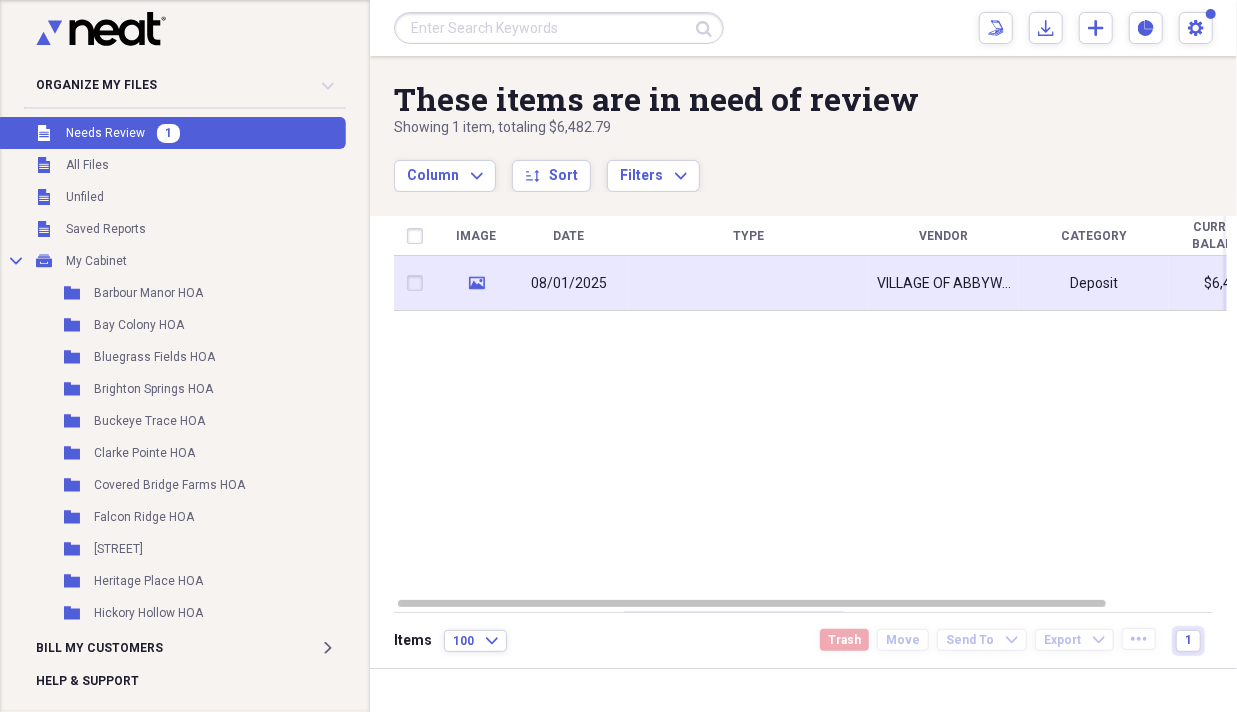 click on "media" 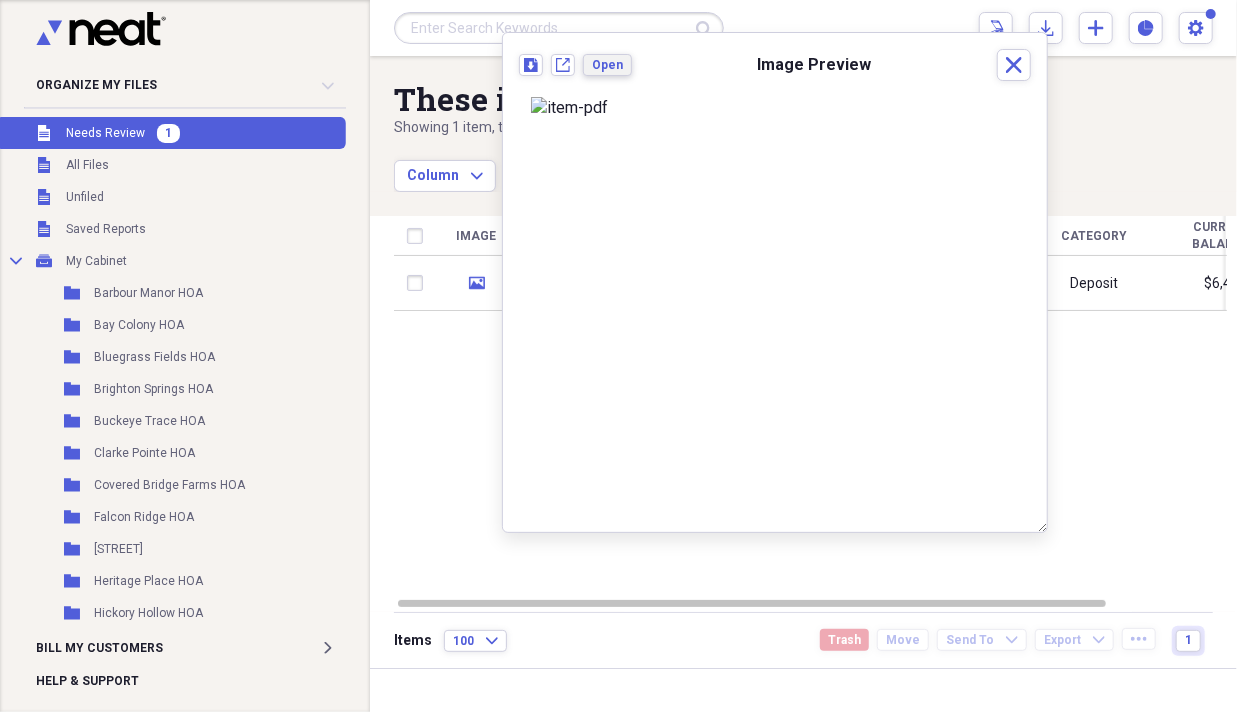 click on "Open" at bounding box center [607, 65] 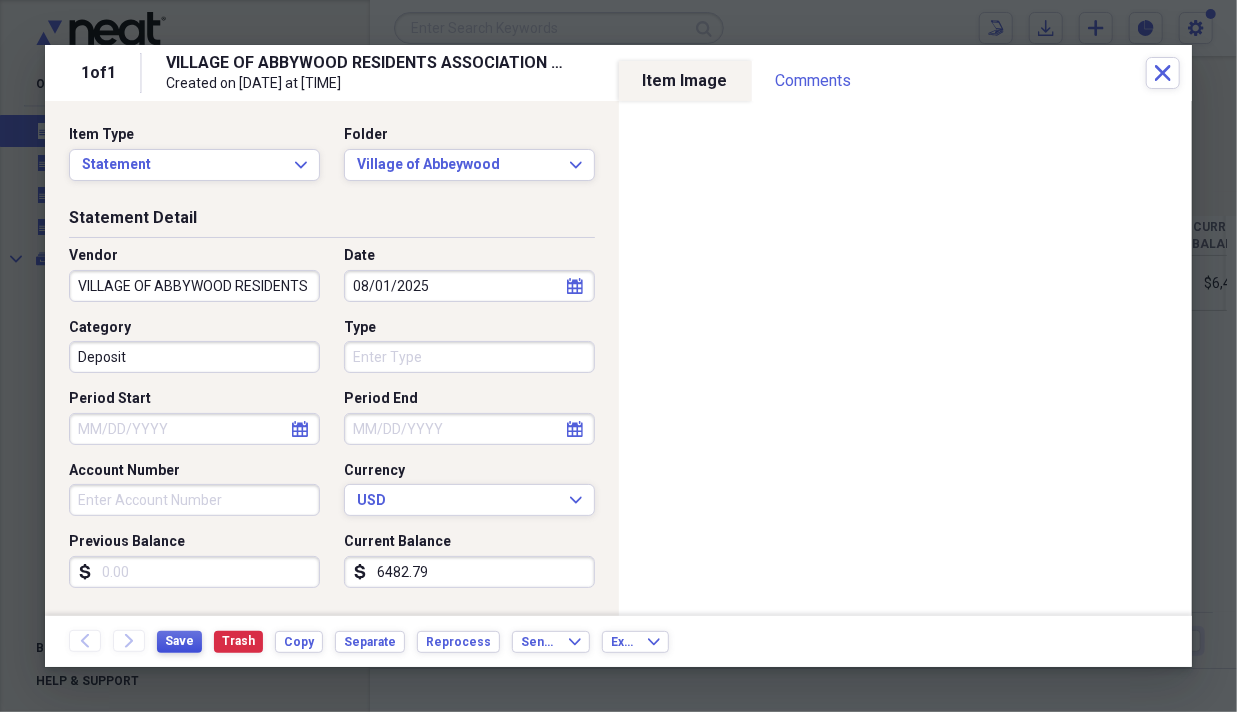 click on "Save" at bounding box center (179, 641) 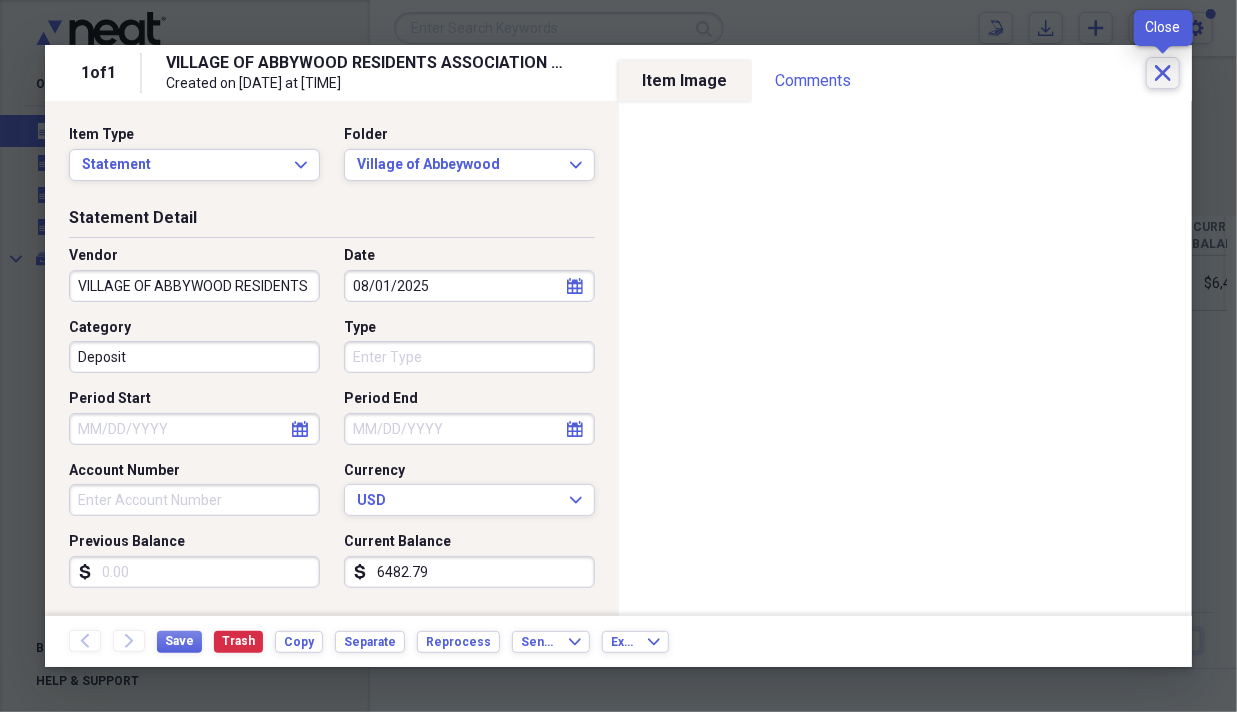 click 